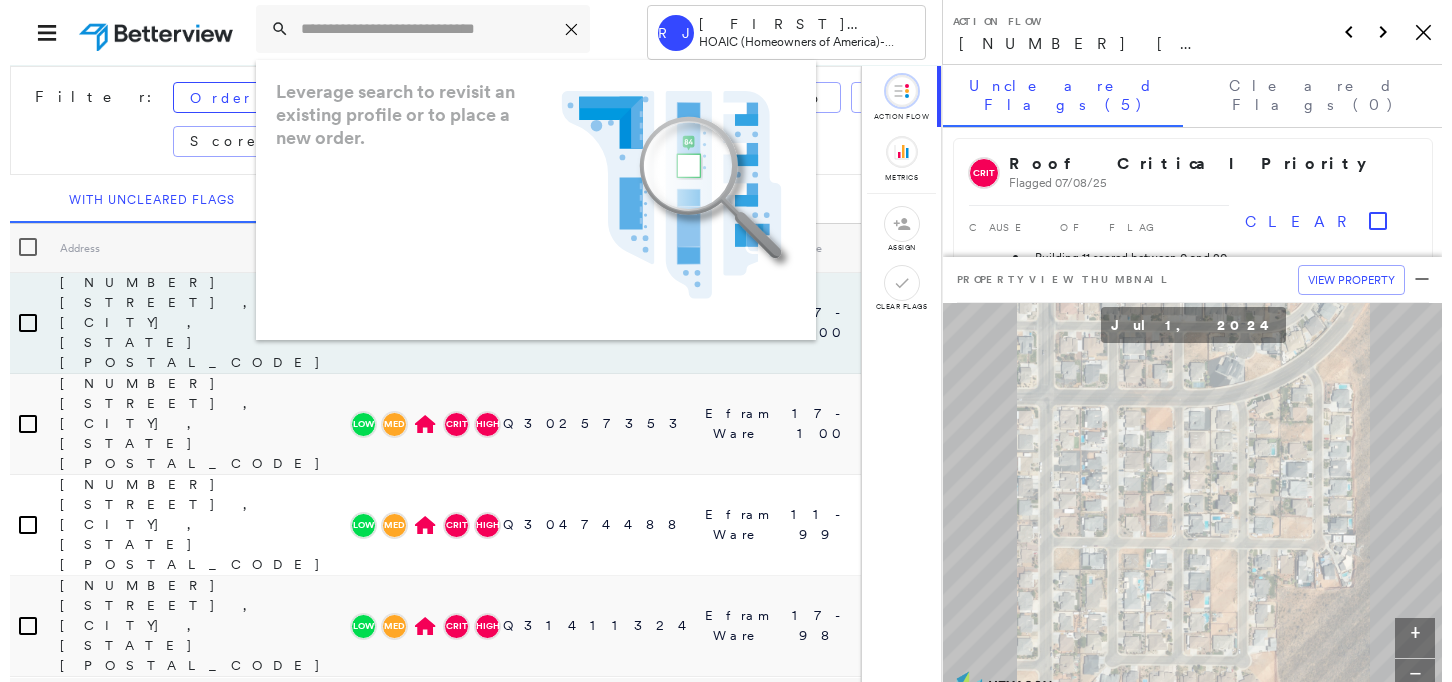 scroll, scrollTop: 0, scrollLeft: 0, axis: both 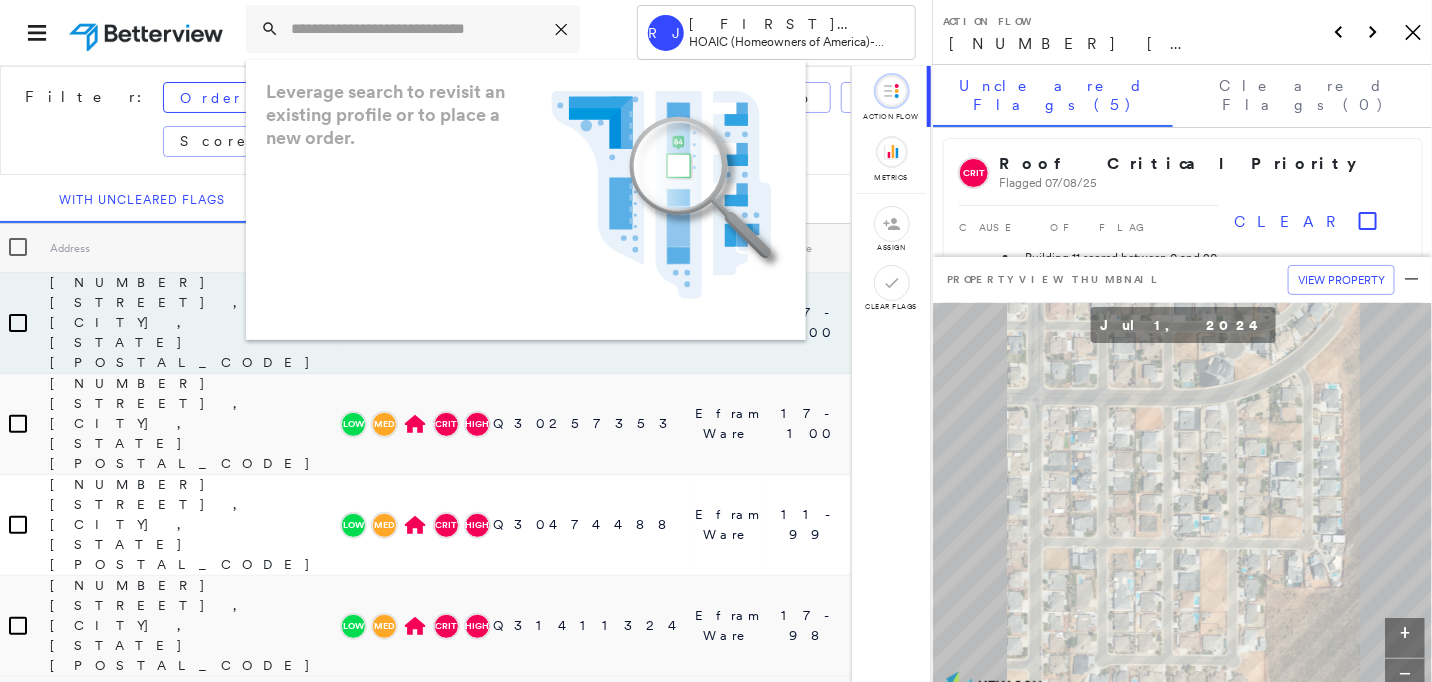 type on "**********" 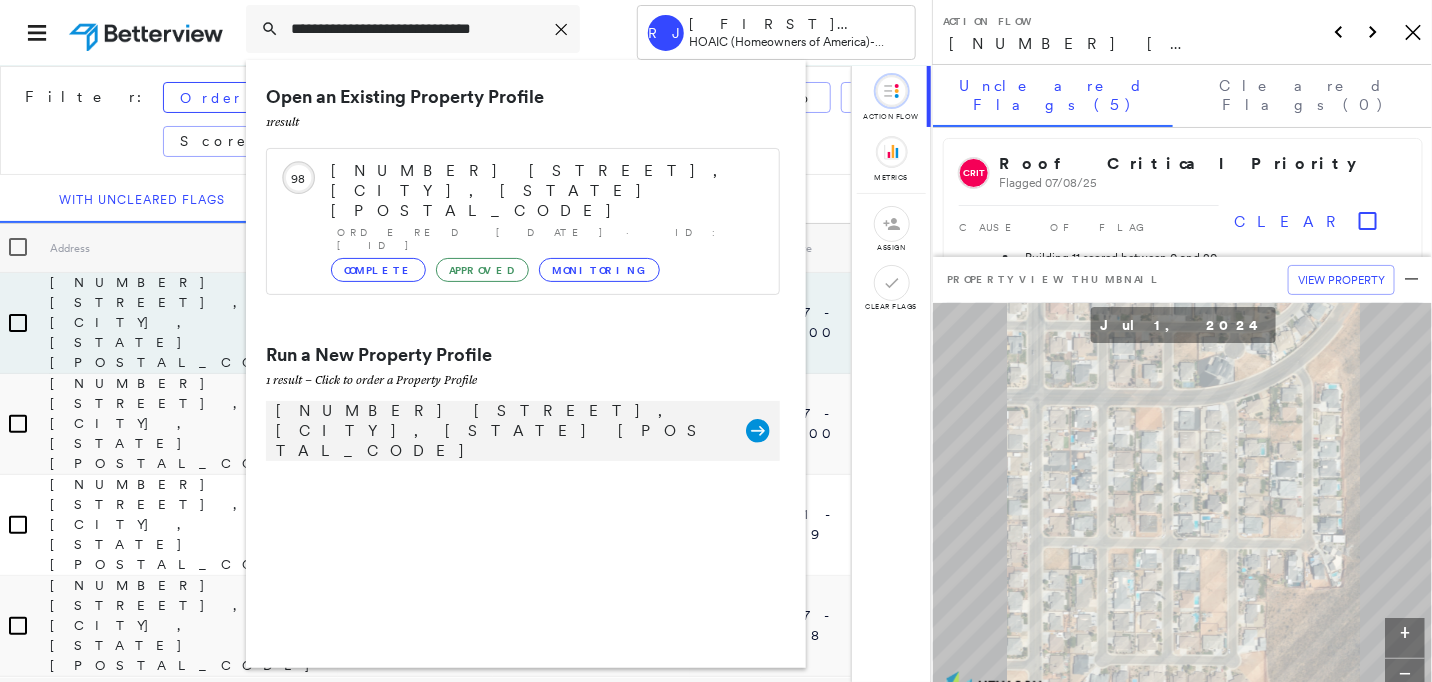 click on "[NUMBER] [STREET], [CITY], [STATE] [POSTAL_CODE]" at bounding box center [501, 431] 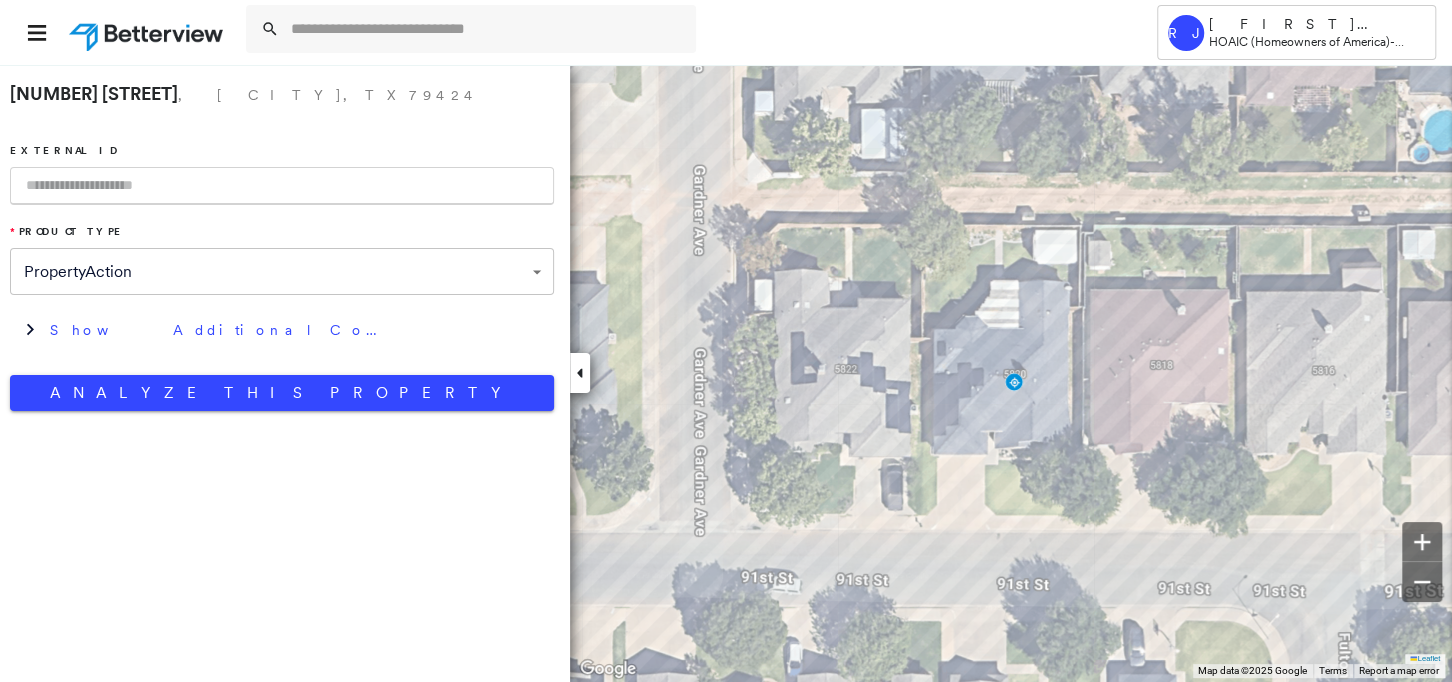 click at bounding box center [282, 186] 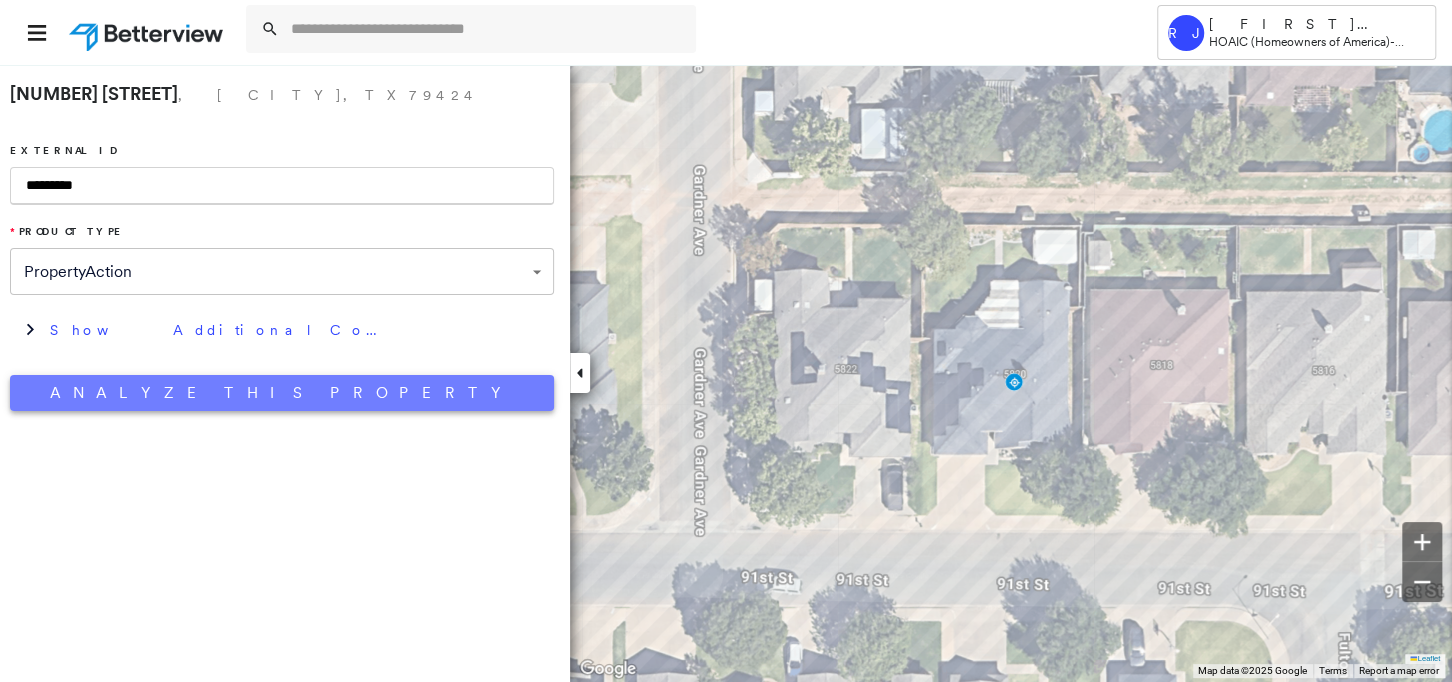 type on "*********" 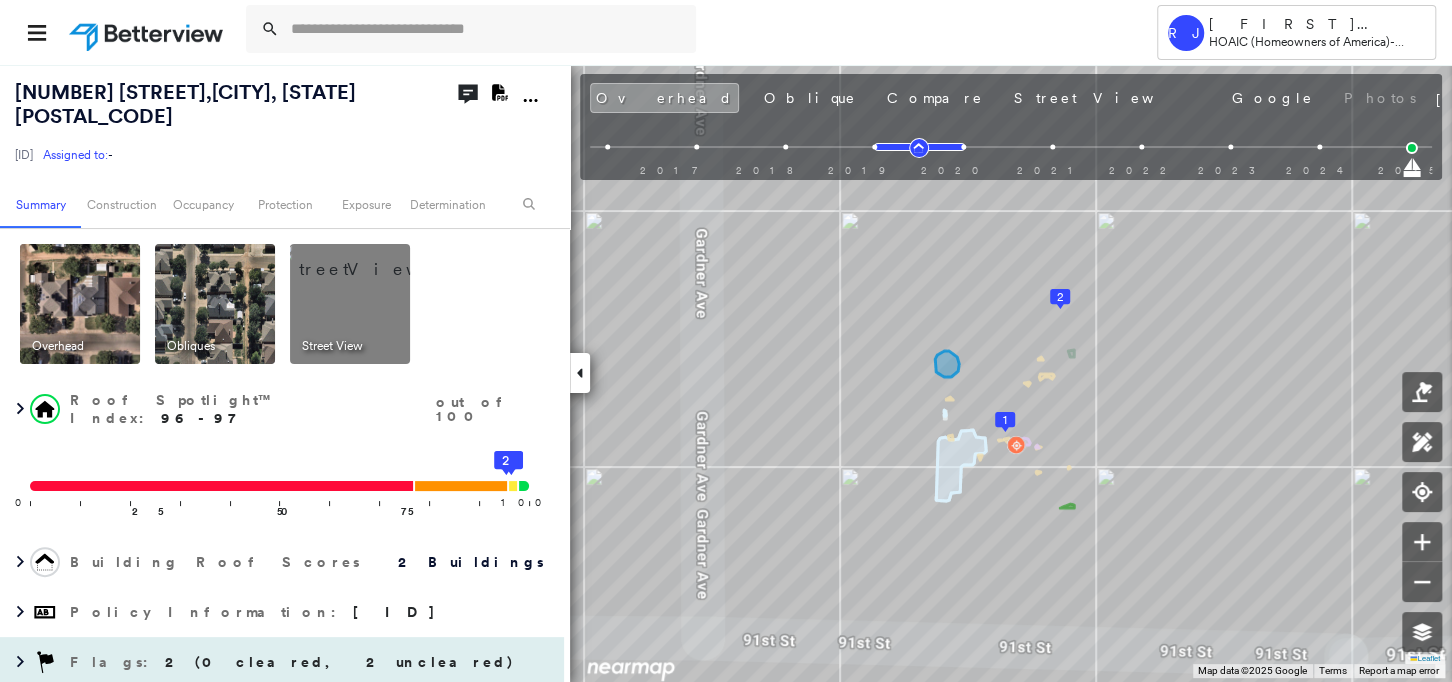 drag, startPoint x: 198, startPoint y: 615, endPoint x: 224, endPoint y: 610, distance: 26.476404 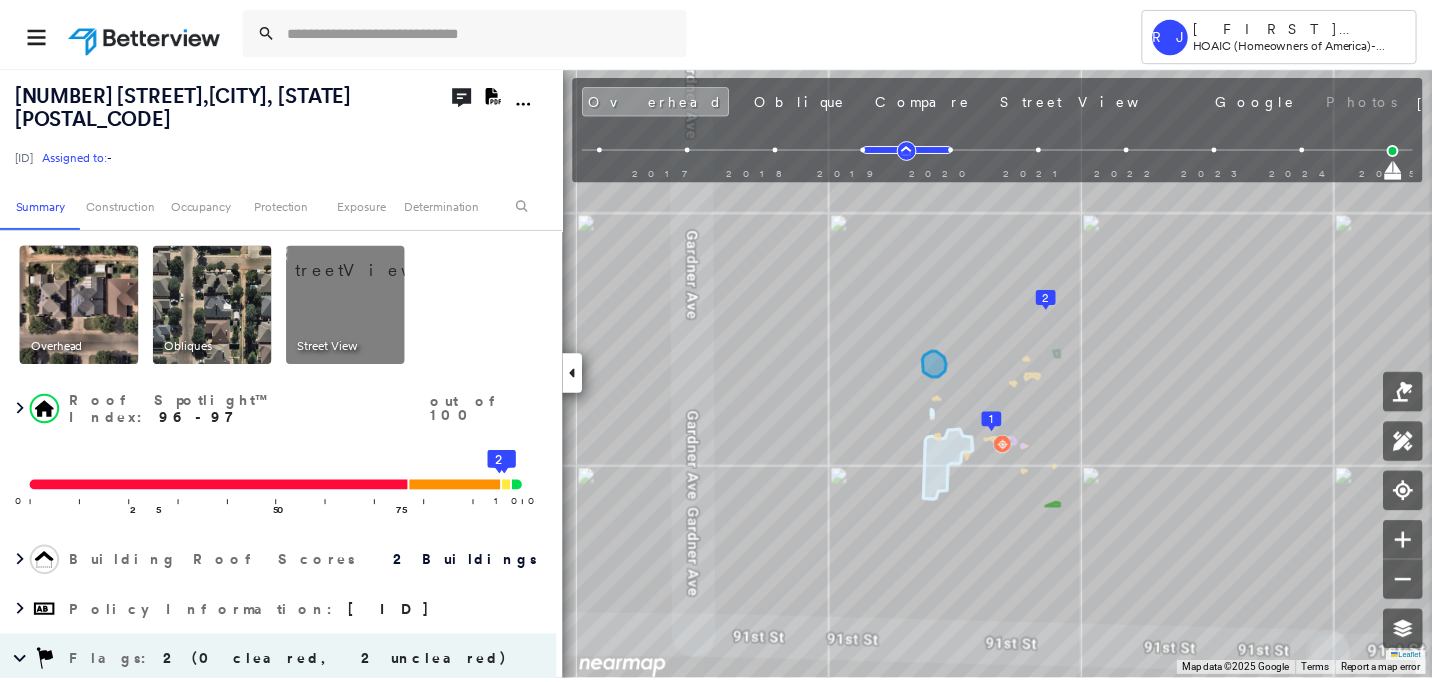 scroll, scrollTop: 428, scrollLeft: 0, axis: vertical 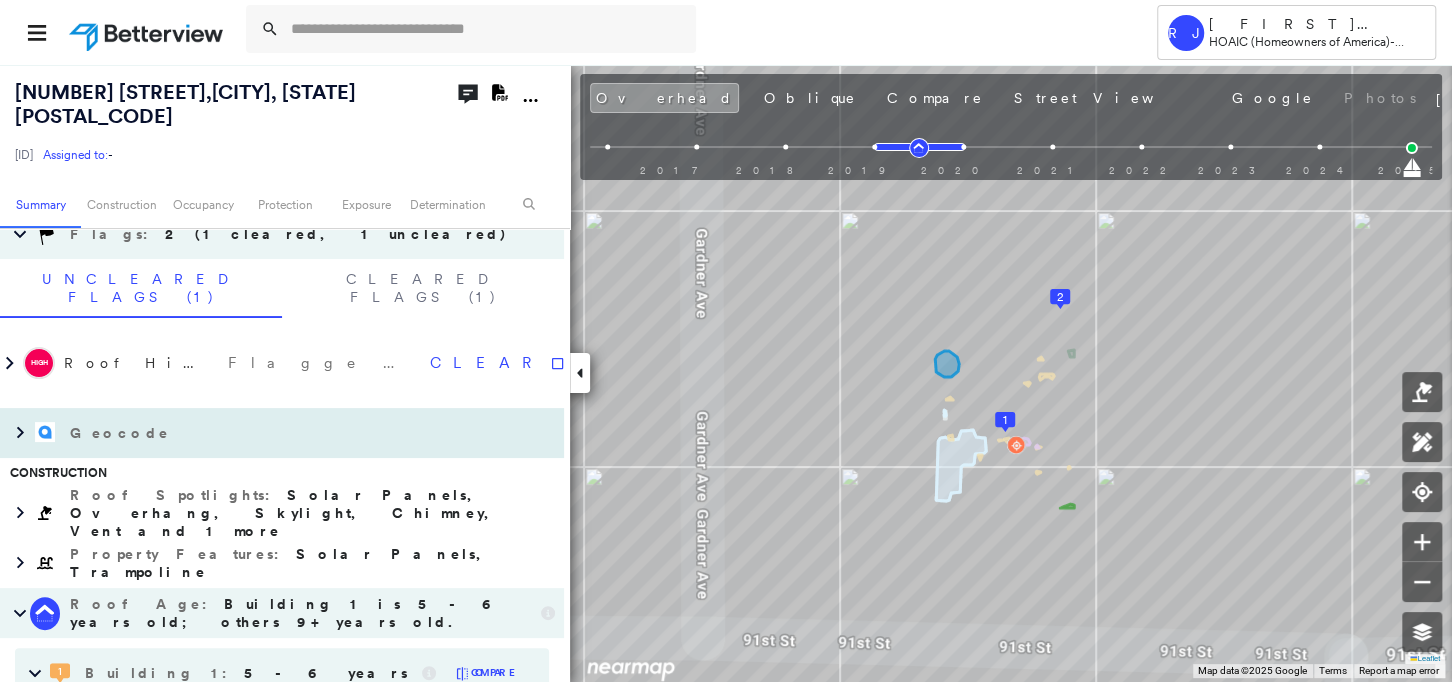 click on "Geocode" at bounding box center (282, 433) 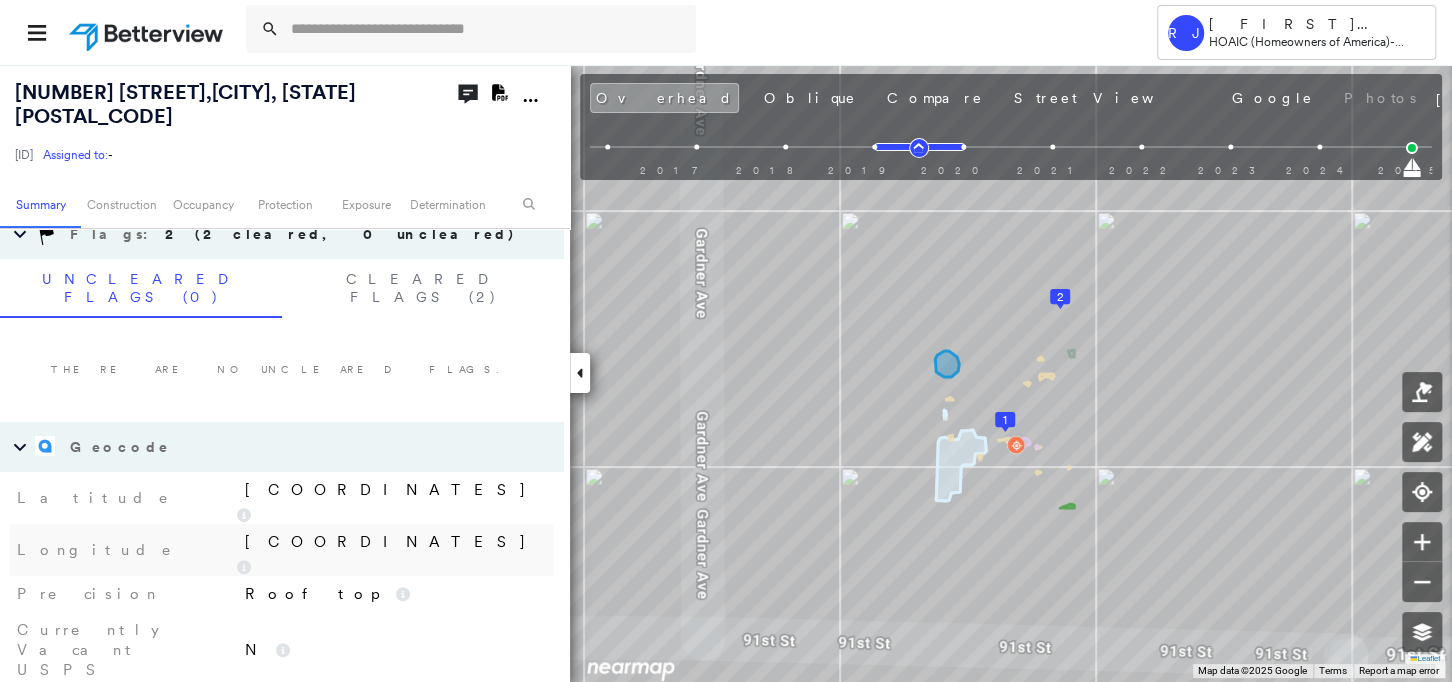 click at bounding box center (148, 32) 